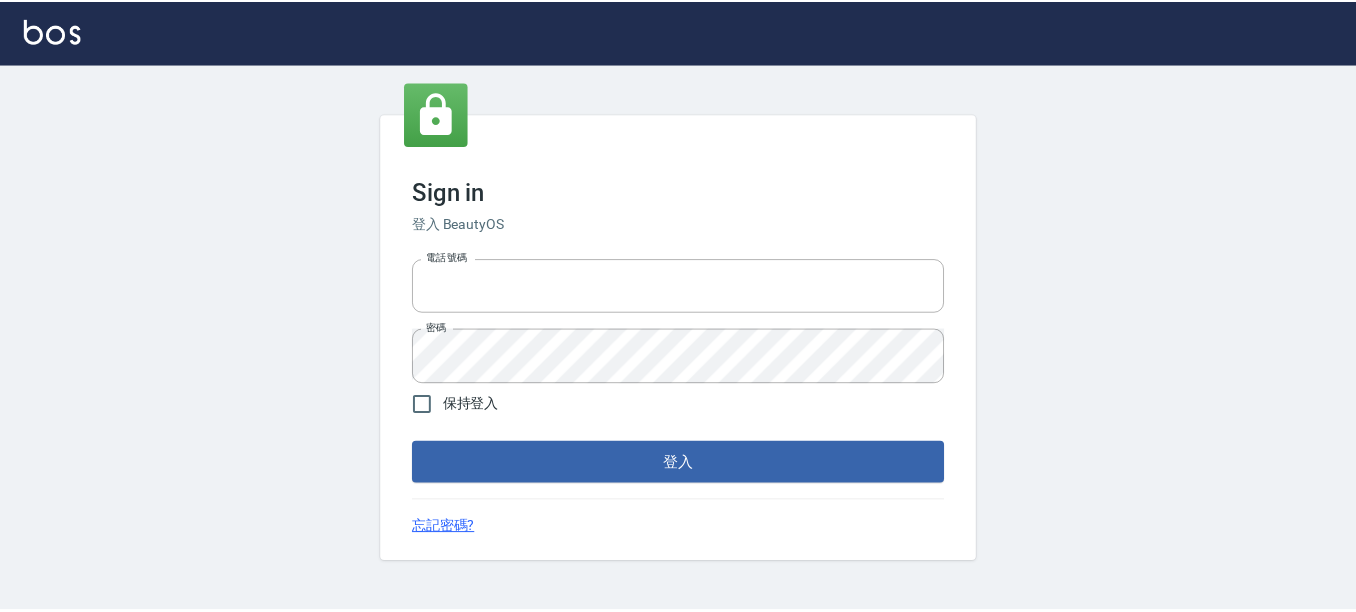scroll, scrollTop: 0, scrollLeft: 0, axis: both 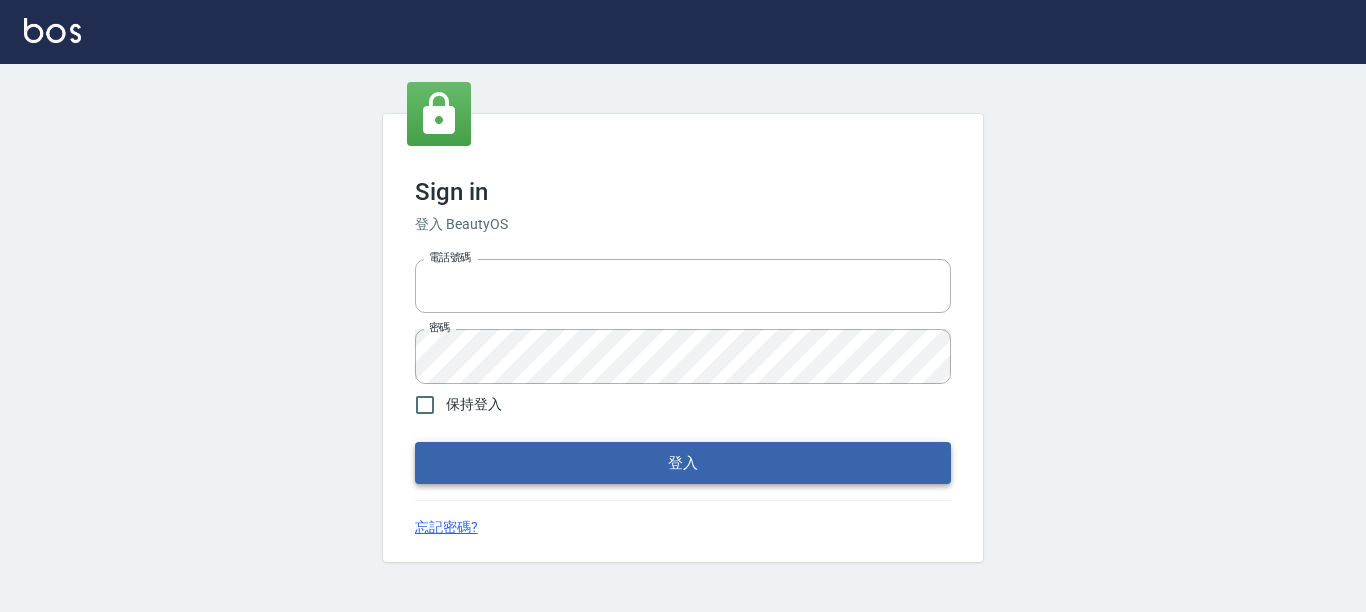 type on "[PHONE]" 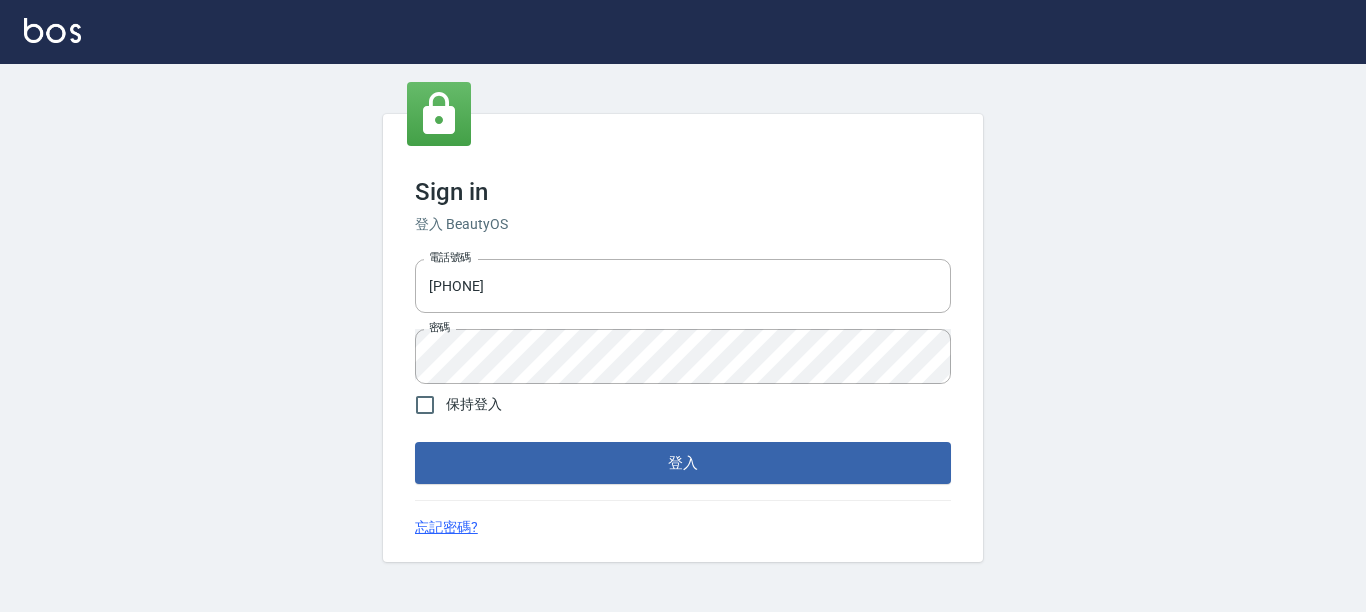 drag, startPoint x: 651, startPoint y: 461, endPoint x: 647, endPoint y: 475, distance: 14.56022 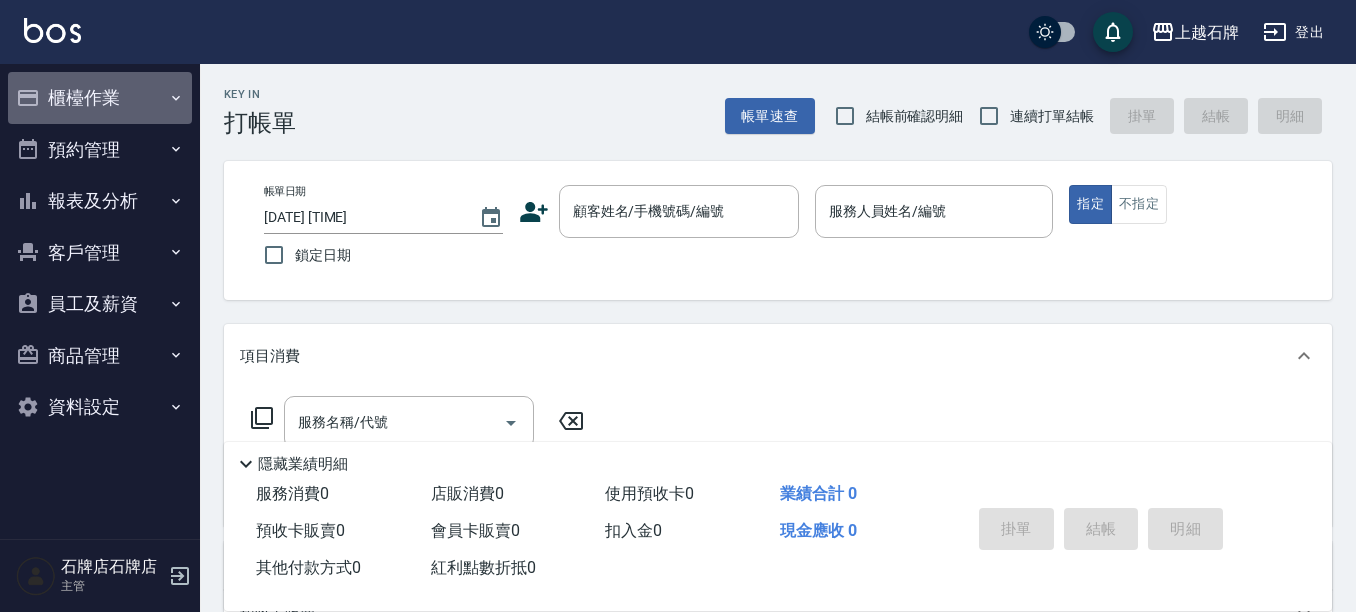 click on "櫃檯作業" at bounding box center [100, 98] 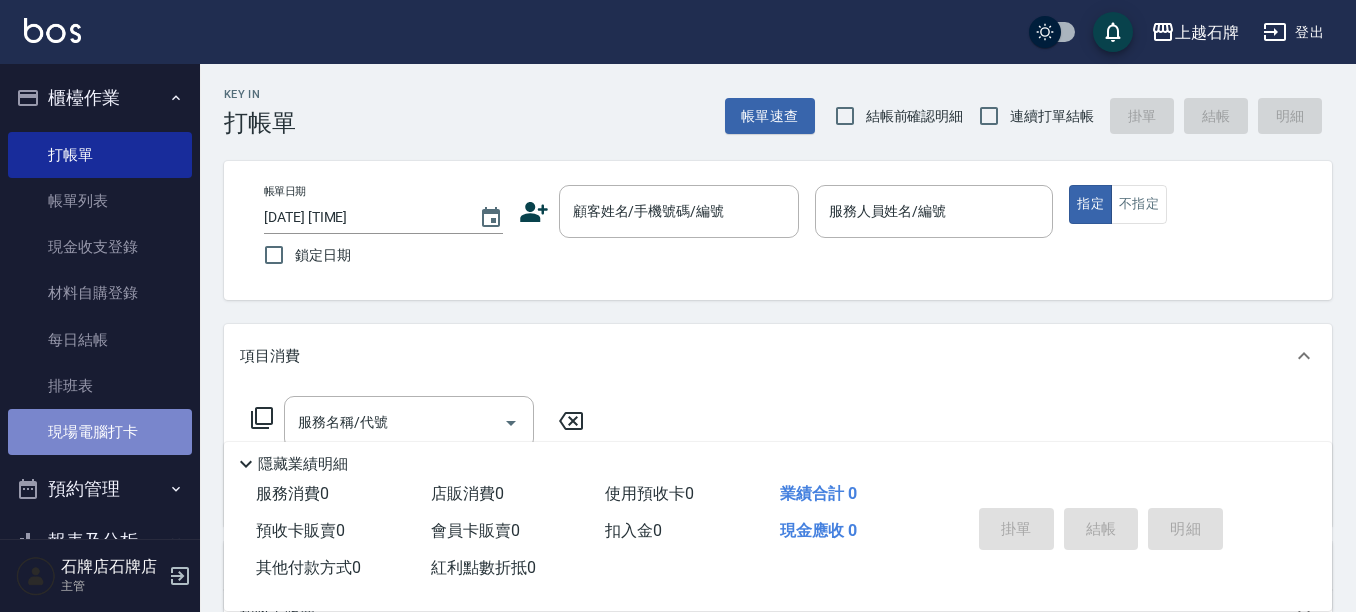 click on "現場電腦打卡" at bounding box center [100, 432] 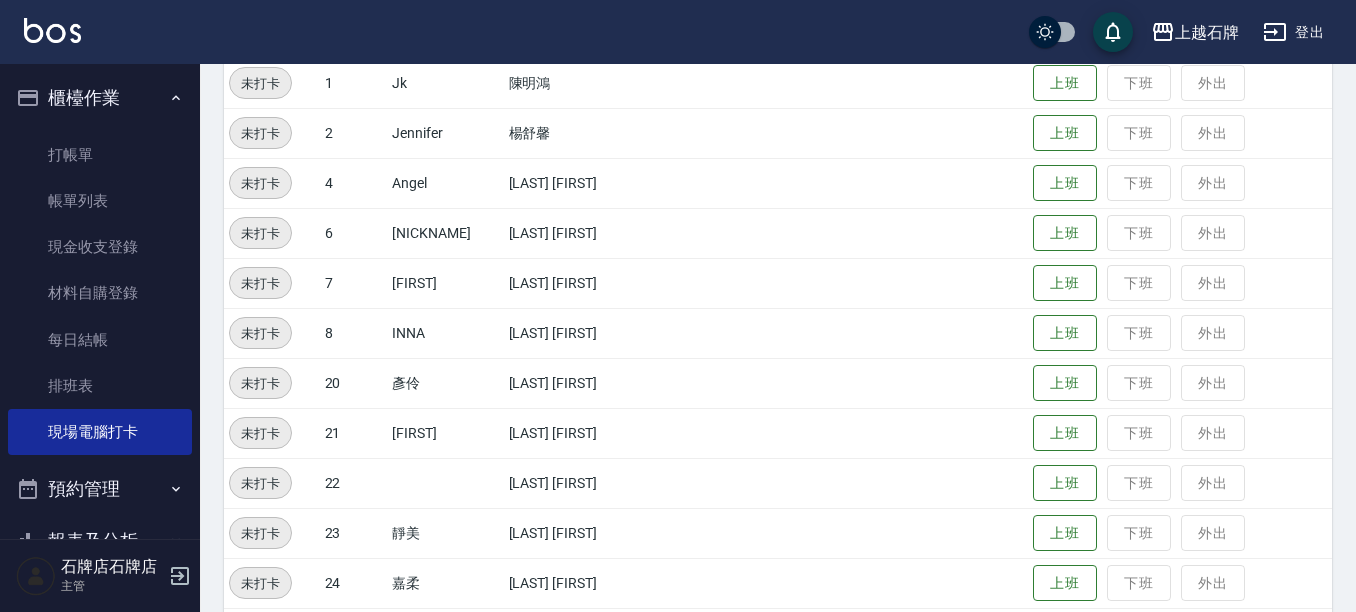 scroll, scrollTop: 300, scrollLeft: 0, axis: vertical 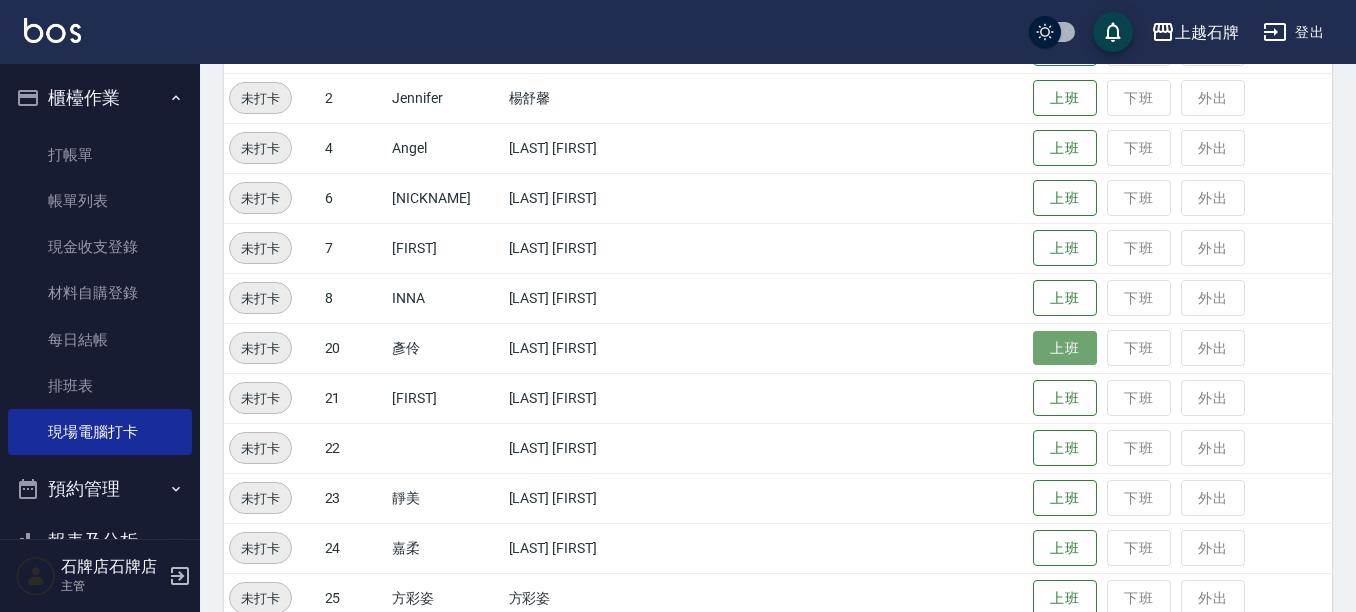 click on "上班" at bounding box center (1065, 348) 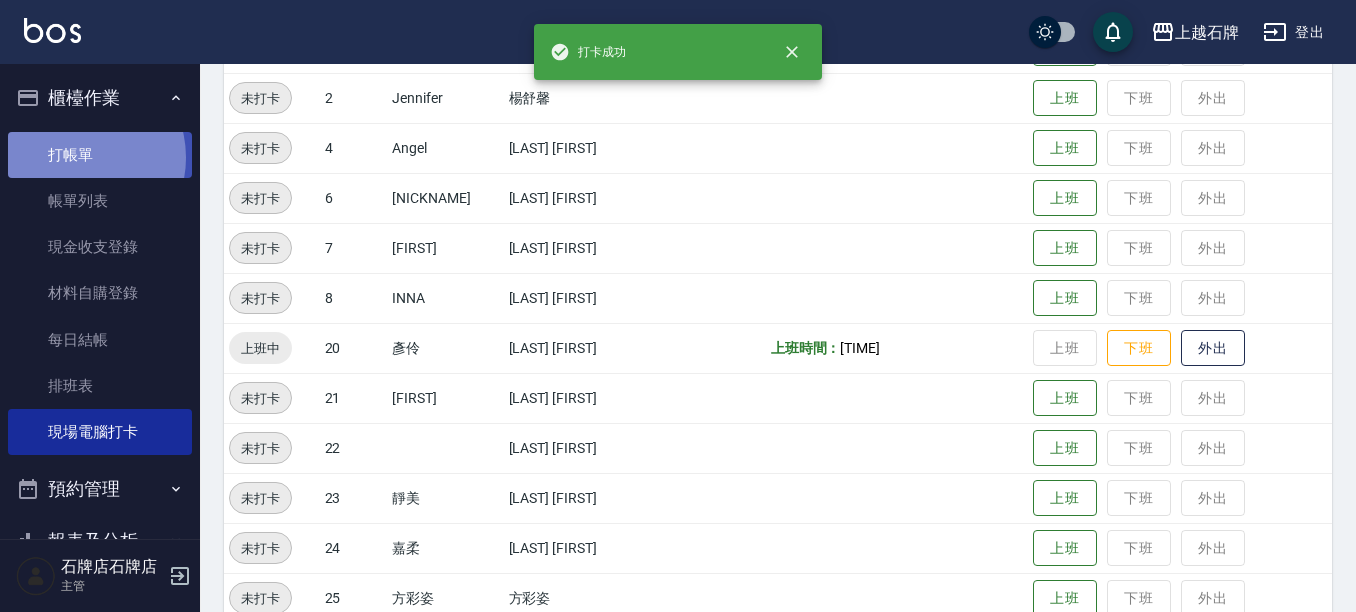 click on "打帳單" at bounding box center [100, 155] 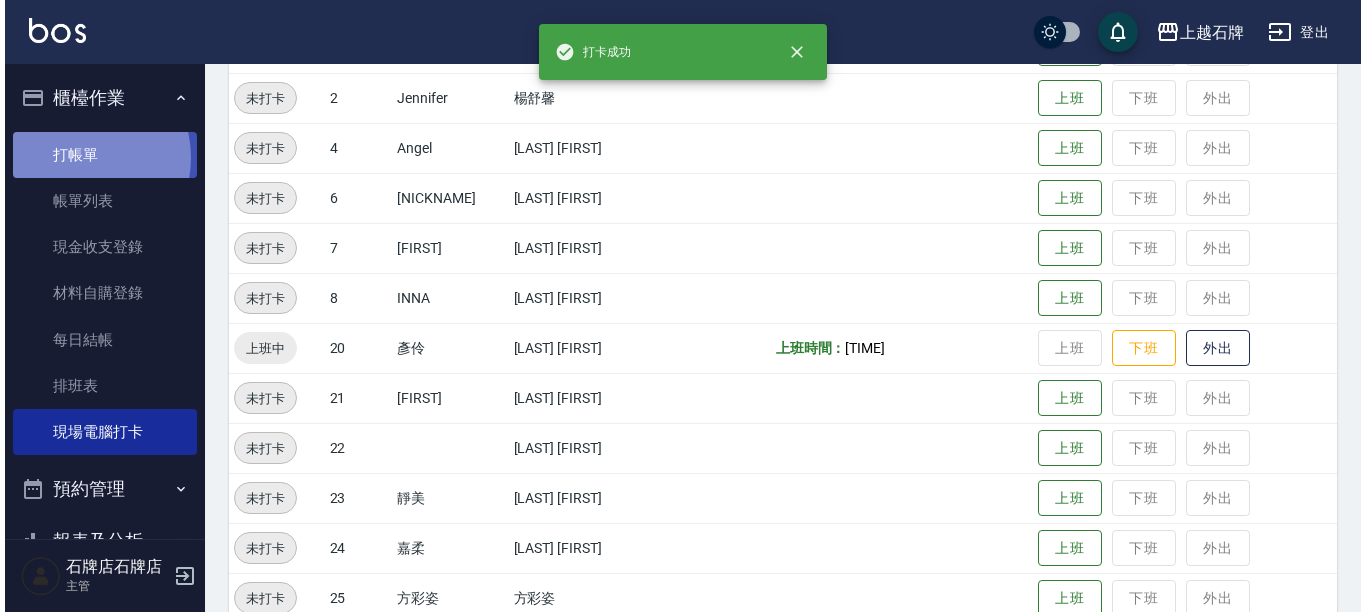 scroll, scrollTop: 0, scrollLeft: 0, axis: both 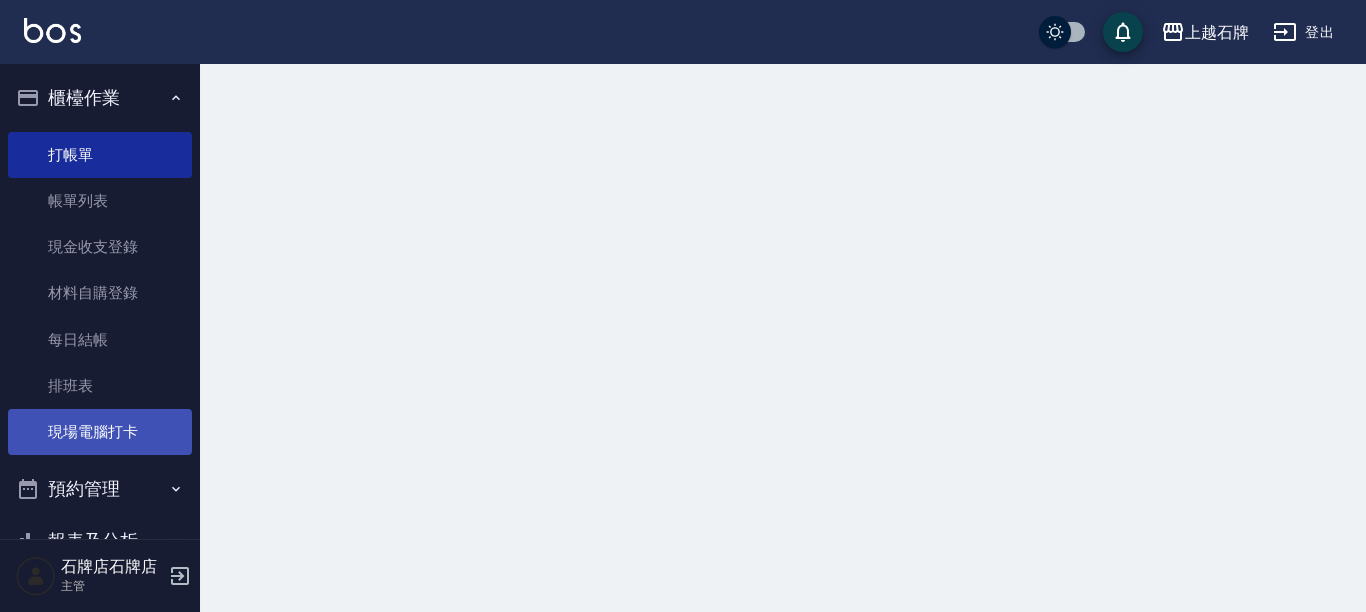 click on "現場電腦打卡" at bounding box center [100, 432] 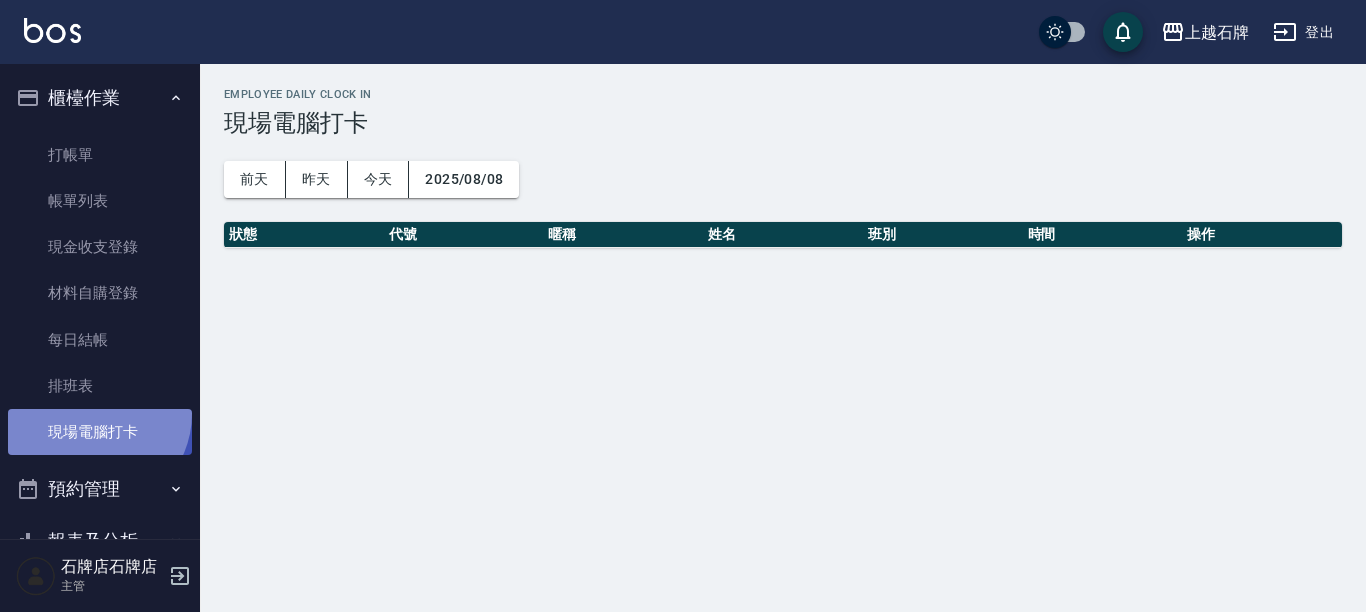 click on "現場電腦打卡" at bounding box center [100, 432] 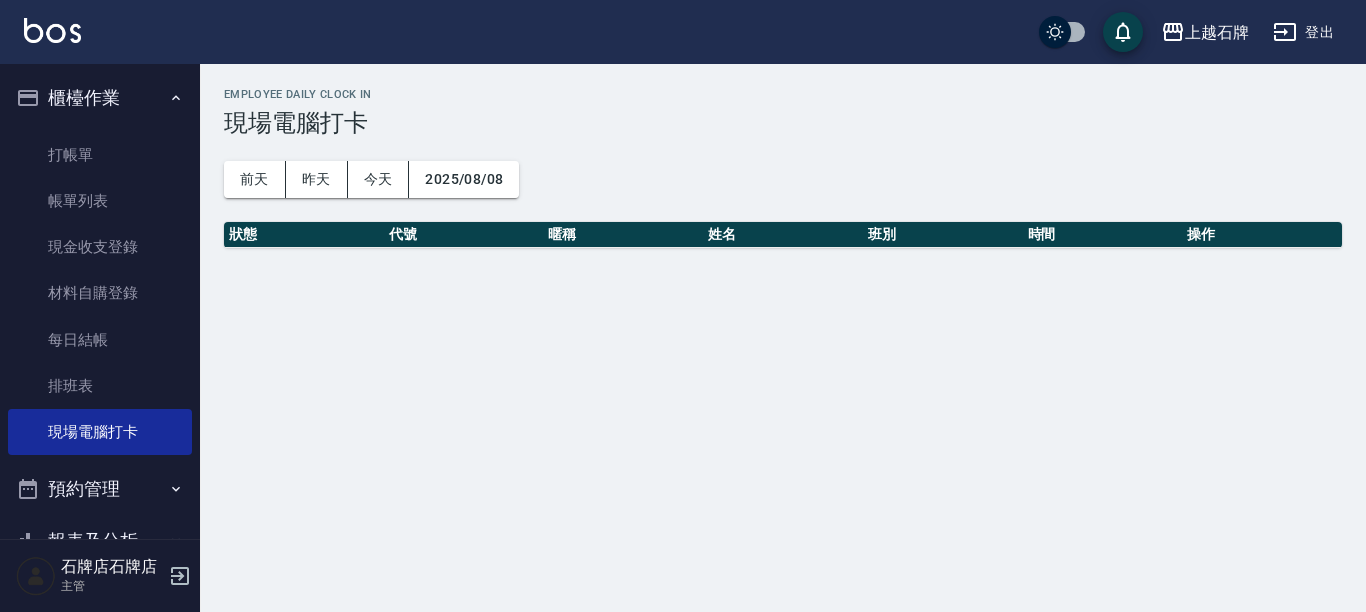 click on "暱稱" at bounding box center (623, 235) 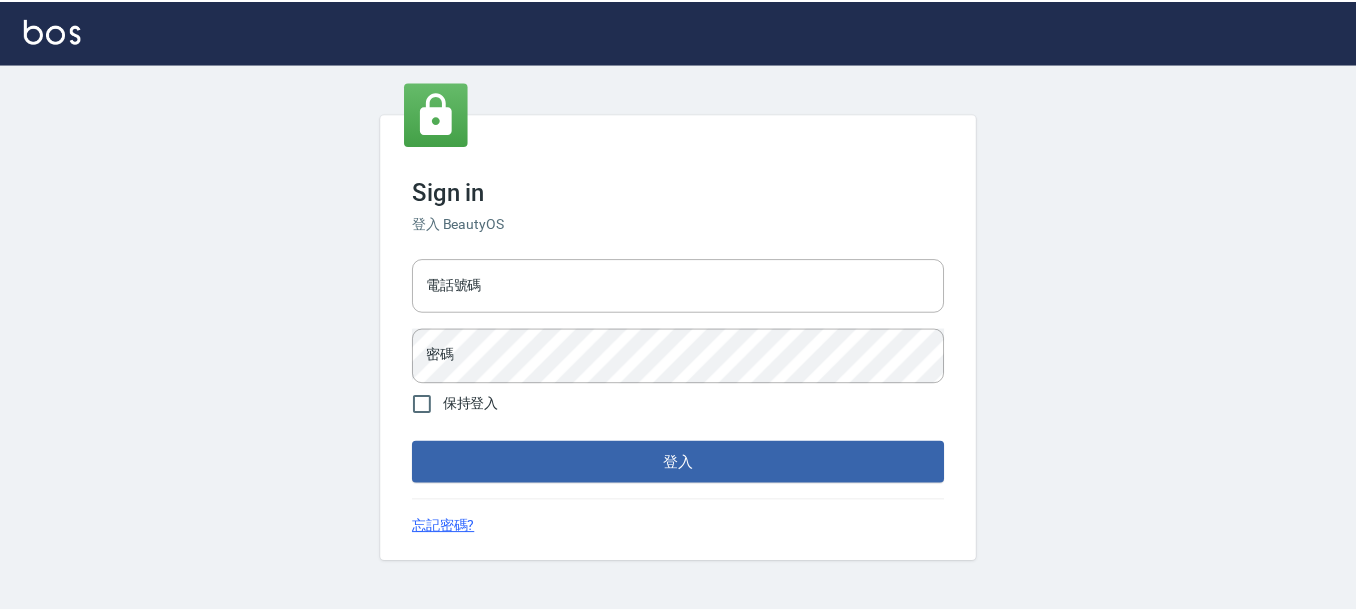 scroll, scrollTop: 0, scrollLeft: 0, axis: both 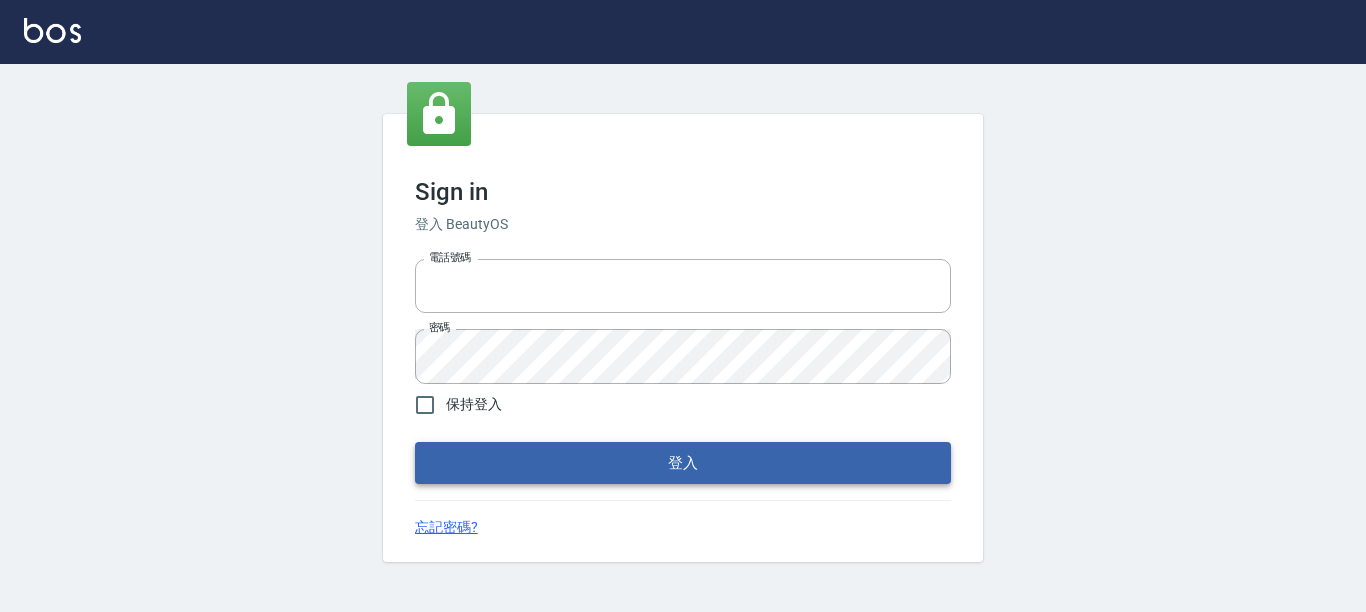 type on "[PHONE]" 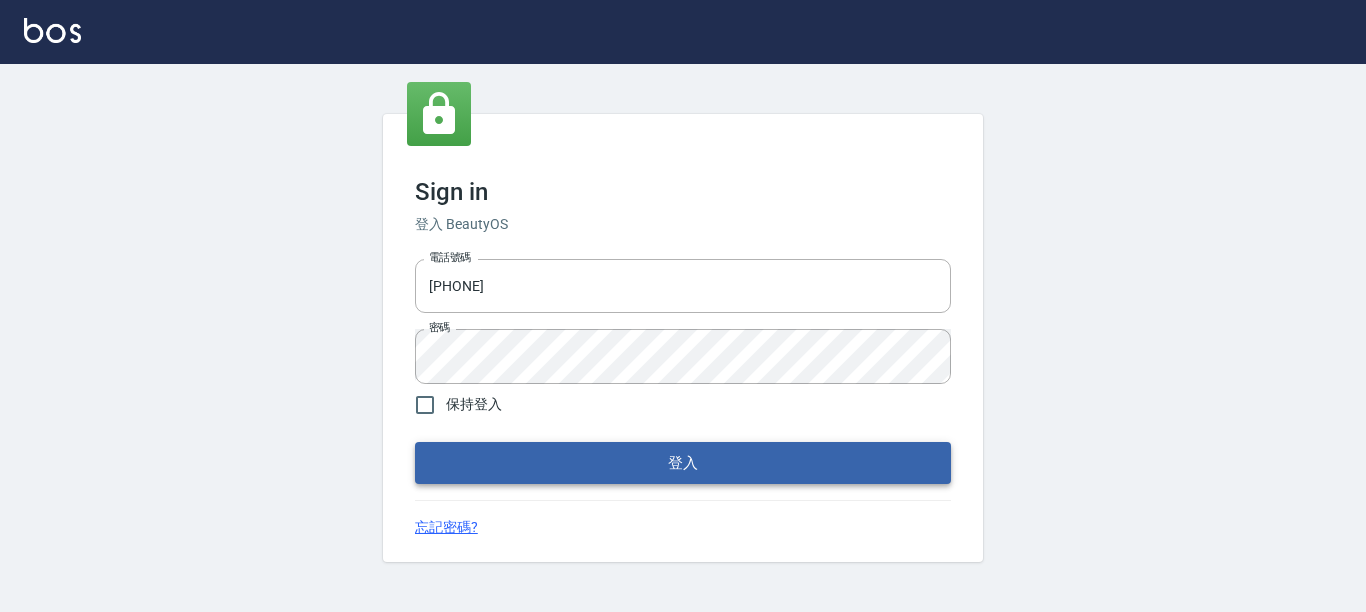 click on "登入" at bounding box center (683, 463) 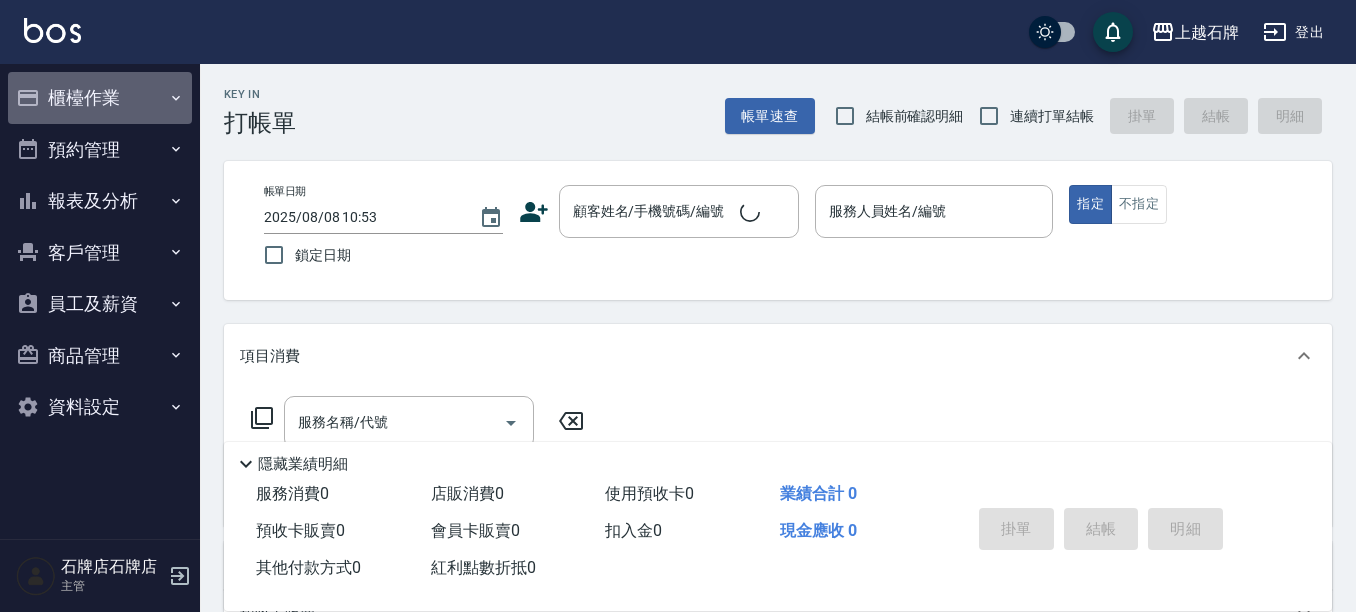 click on "櫃檯作業" at bounding box center (100, 98) 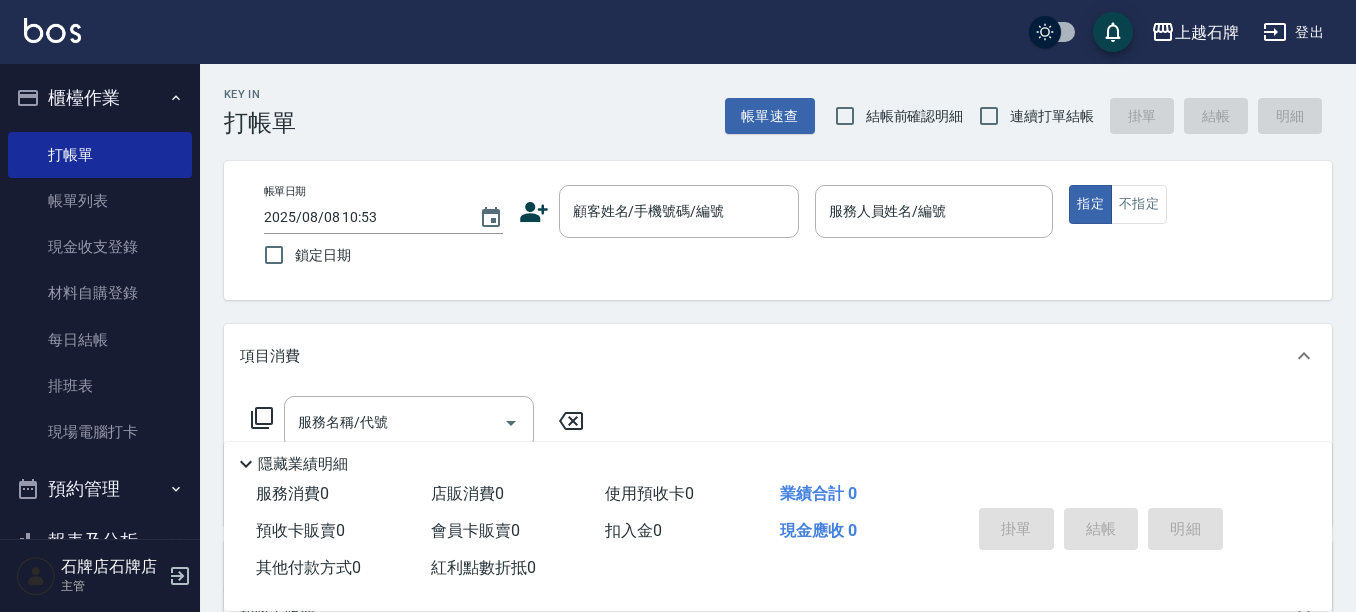click on "打帳單 帳單列表 現金收支登錄 材料自購登錄 每日結帳 排班表 現場電腦打卡" at bounding box center [100, 294] 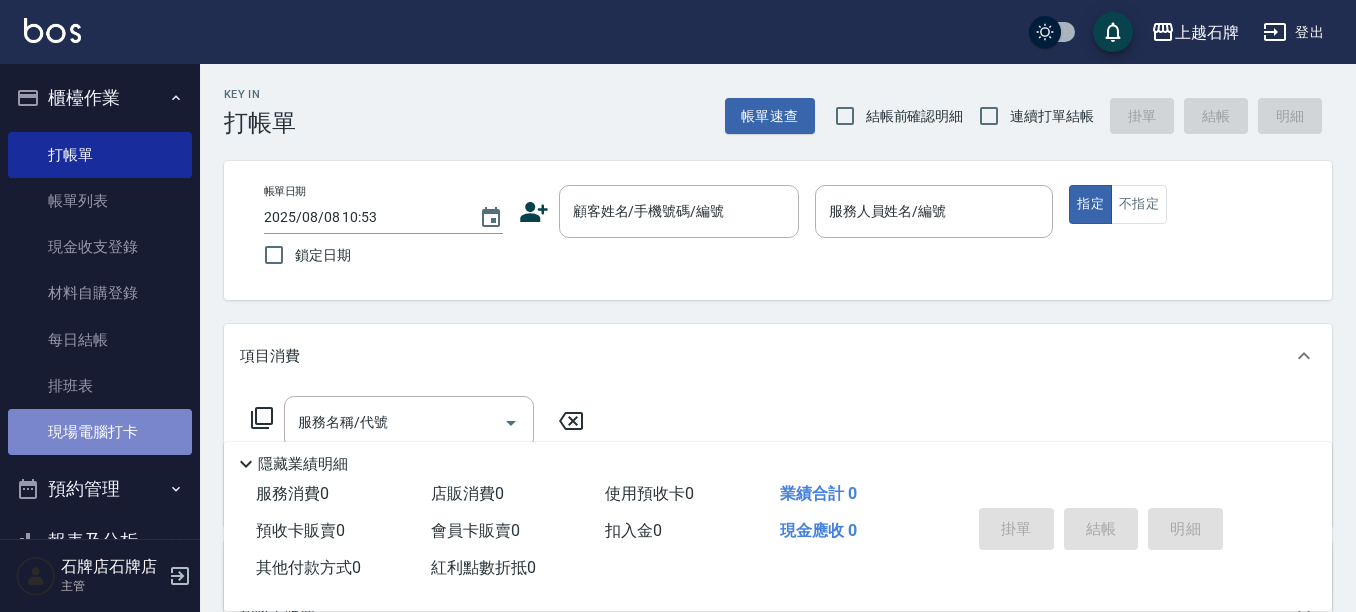 click on "現場電腦打卡" at bounding box center (100, 432) 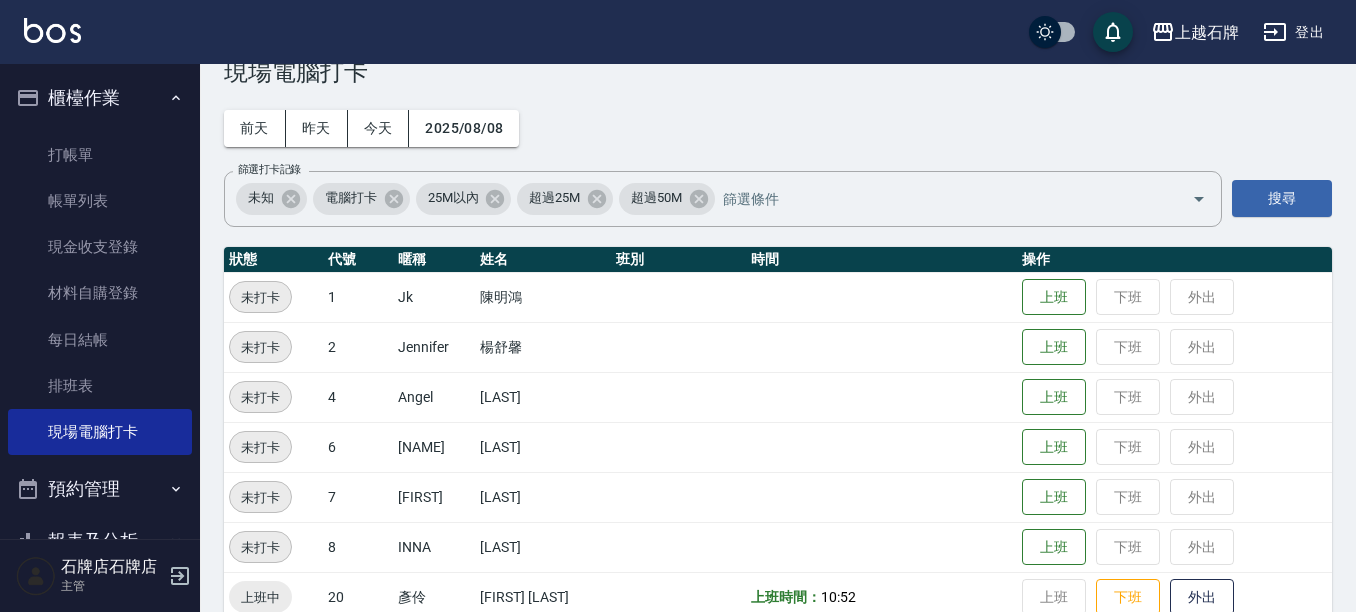 scroll, scrollTop: 200, scrollLeft: 0, axis: vertical 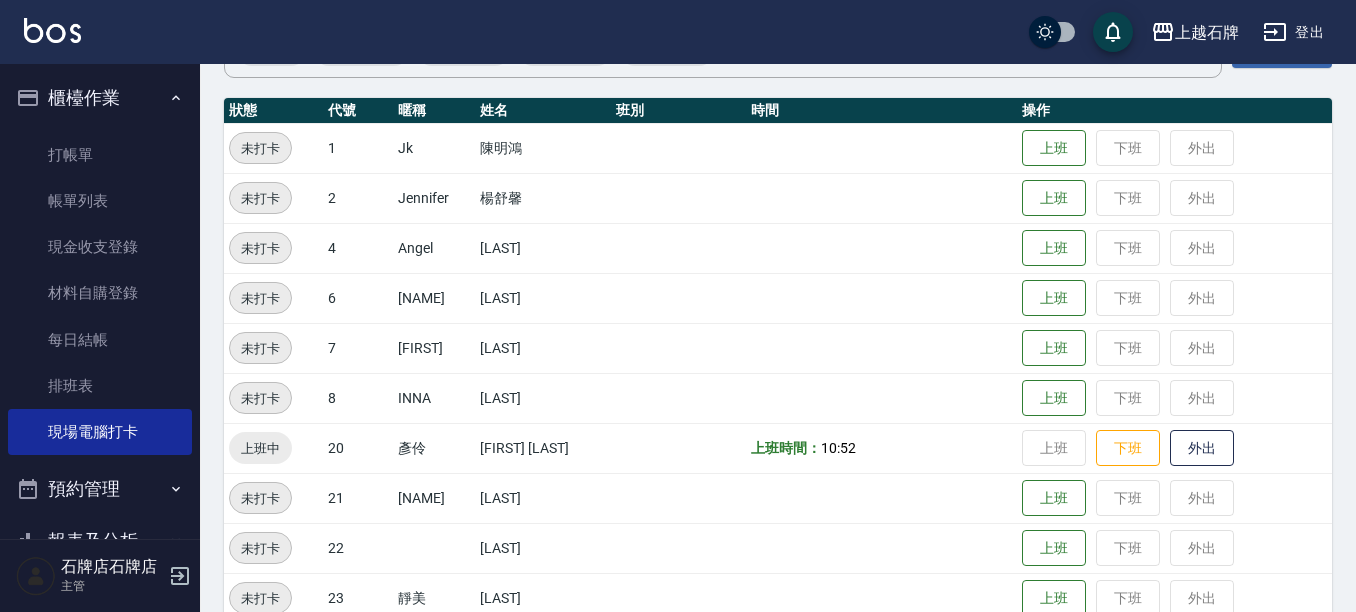 click on "櫃檯作業" at bounding box center [100, 98] 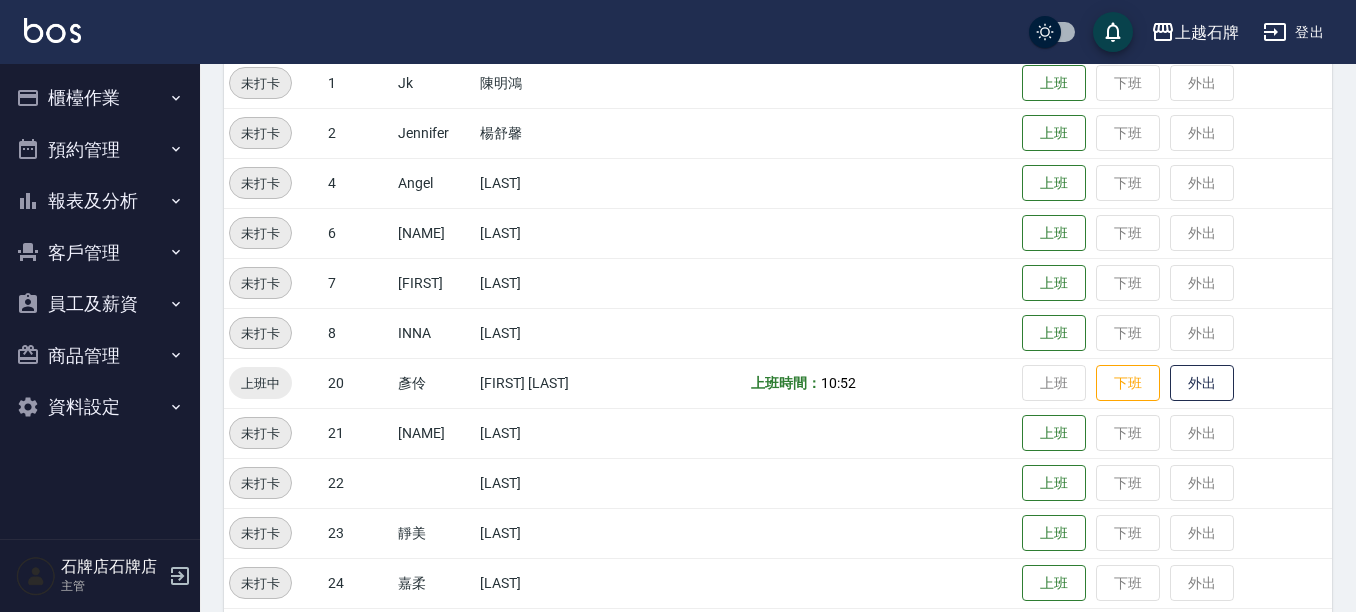 scroll, scrollTop: 300, scrollLeft: 0, axis: vertical 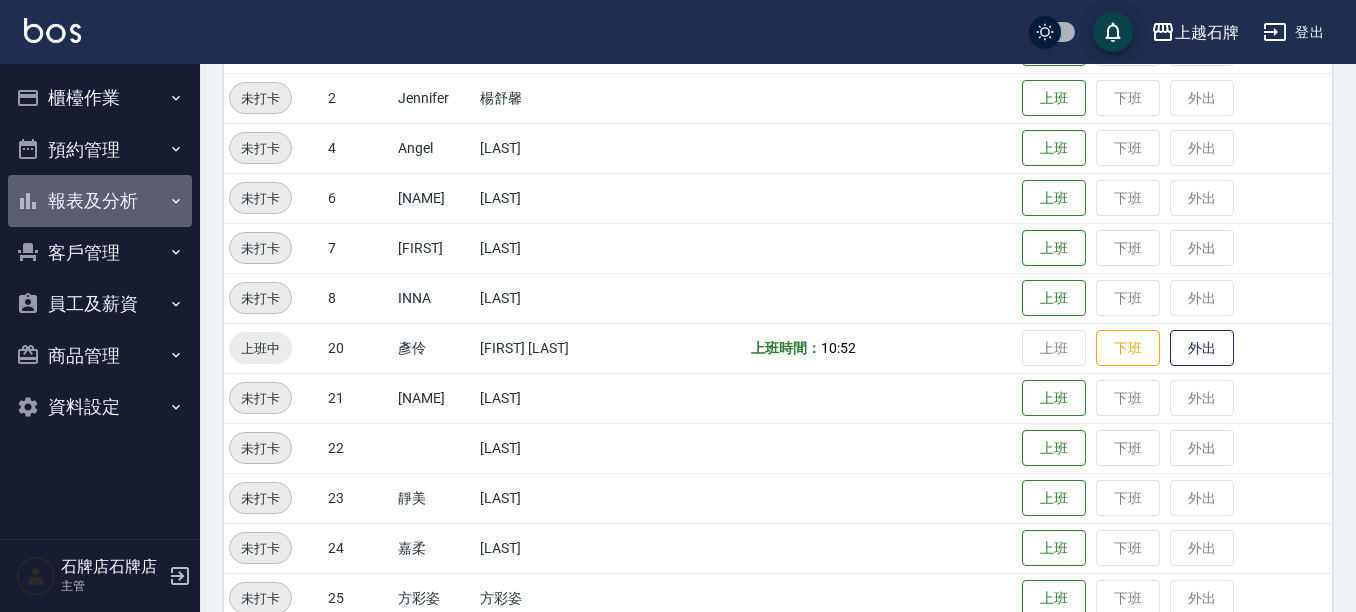 click on "報表及分析" at bounding box center (100, 201) 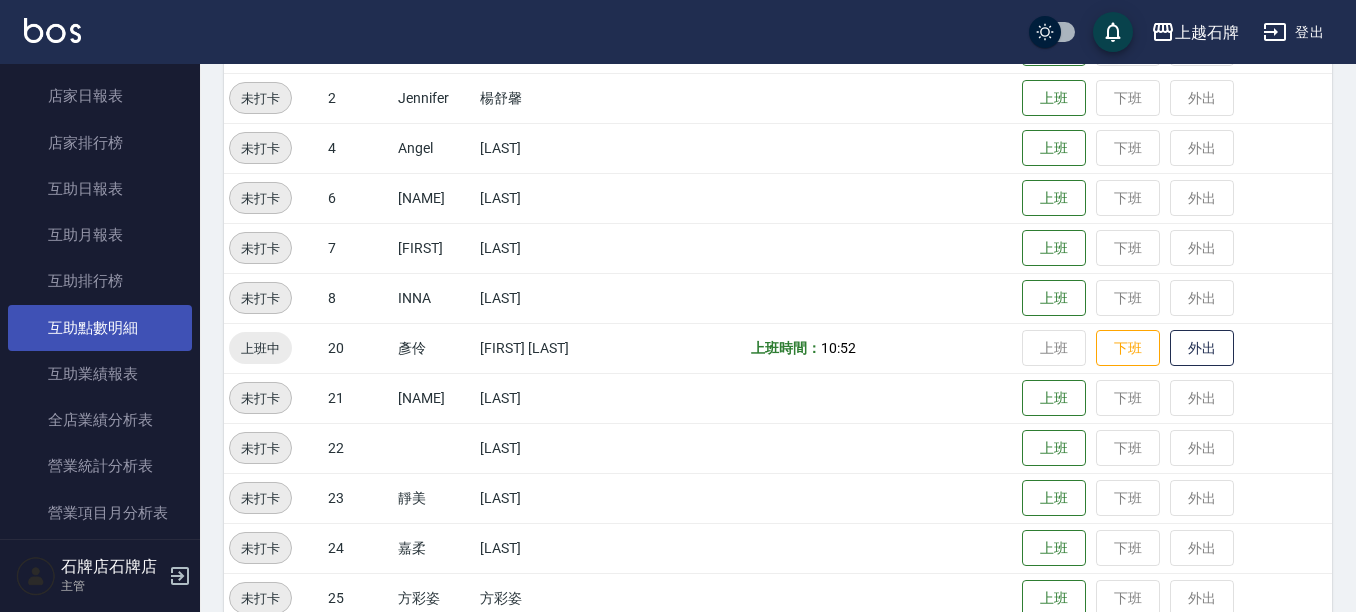 scroll, scrollTop: 400, scrollLeft: 0, axis: vertical 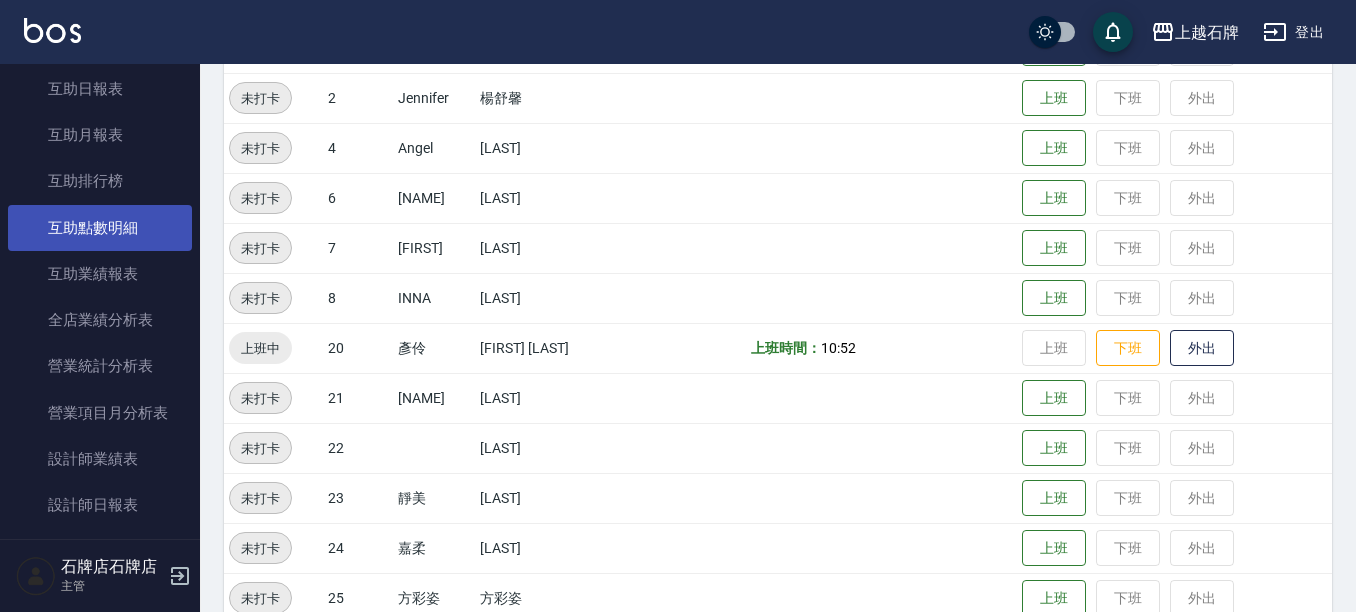 click on "互助點數明細" at bounding box center (100, 228) 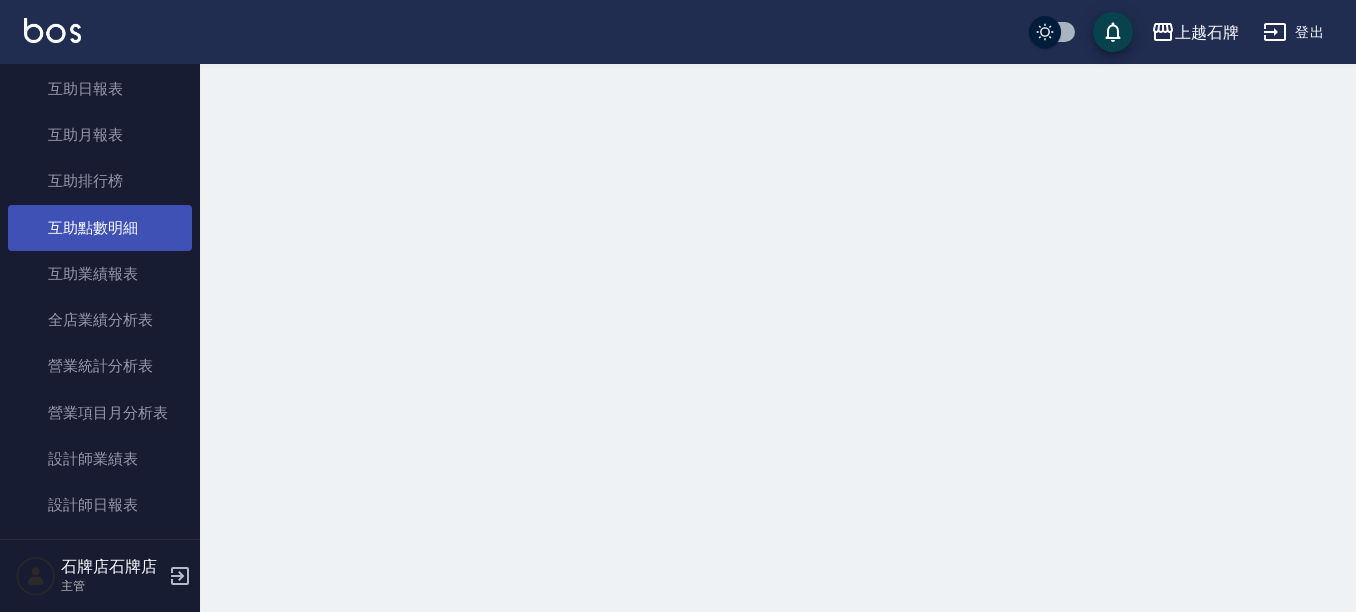 scroll, scrollTop: 0, scrollLeft: 0, axis: both 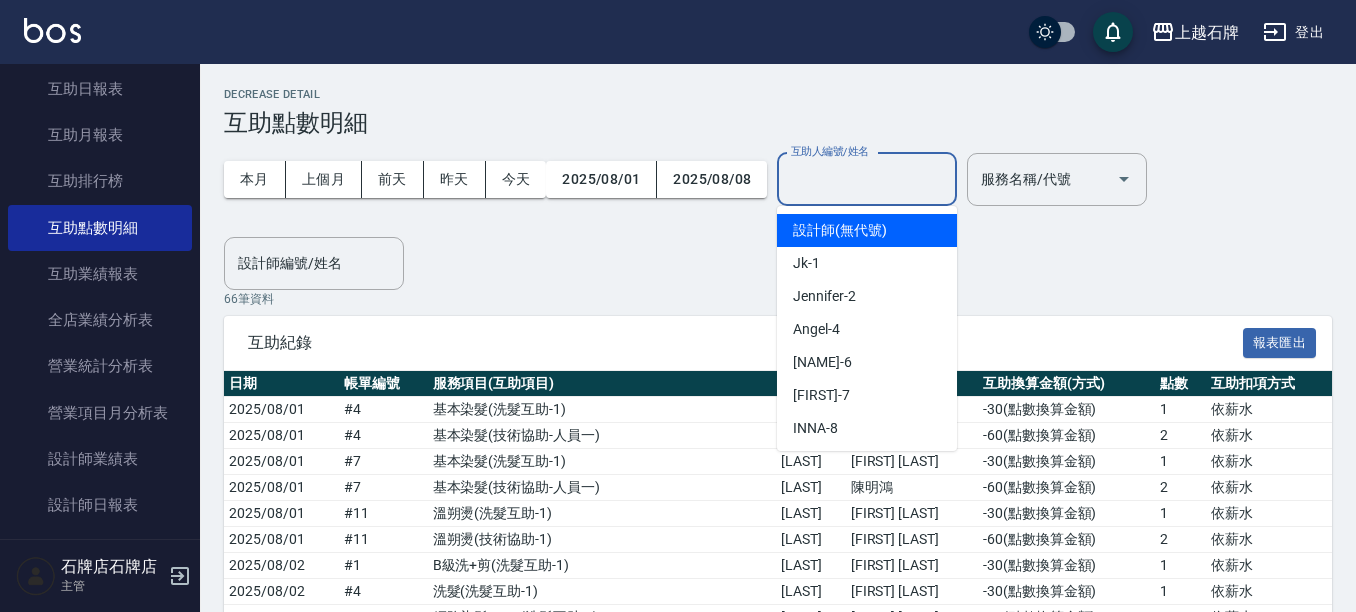 click on "互助人編號/姓名" at bounding box center (867, 179) 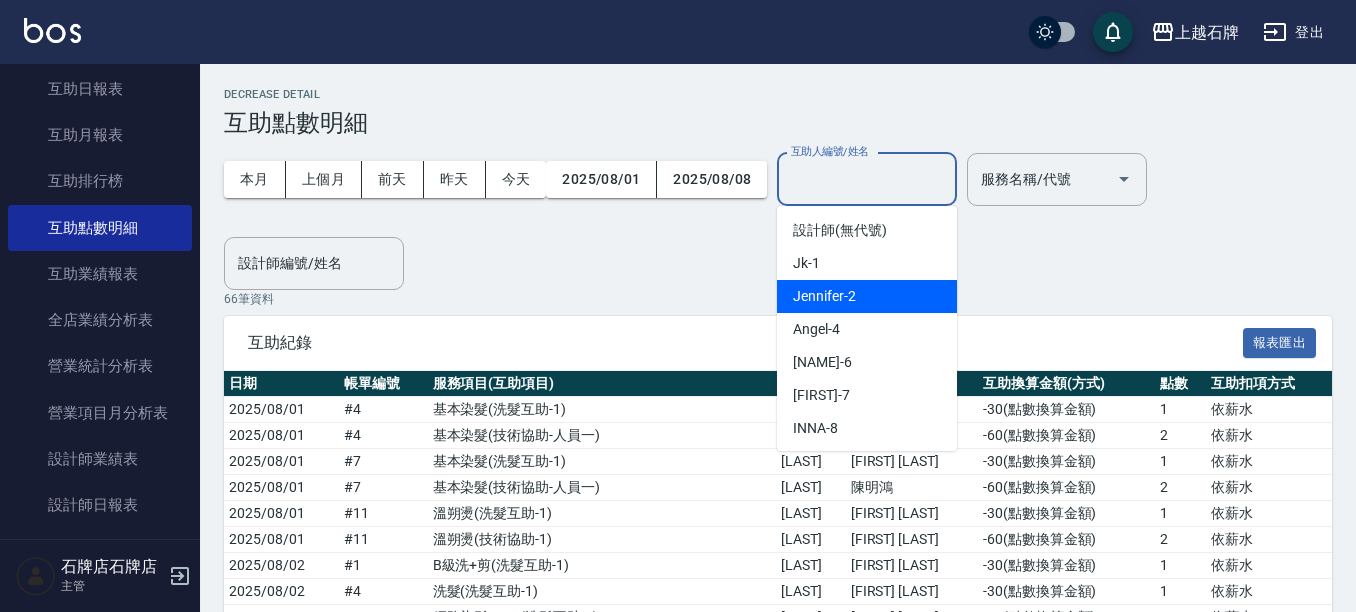 scroll, scrollTop: 100, scrollLeft: 0, axis: vertical 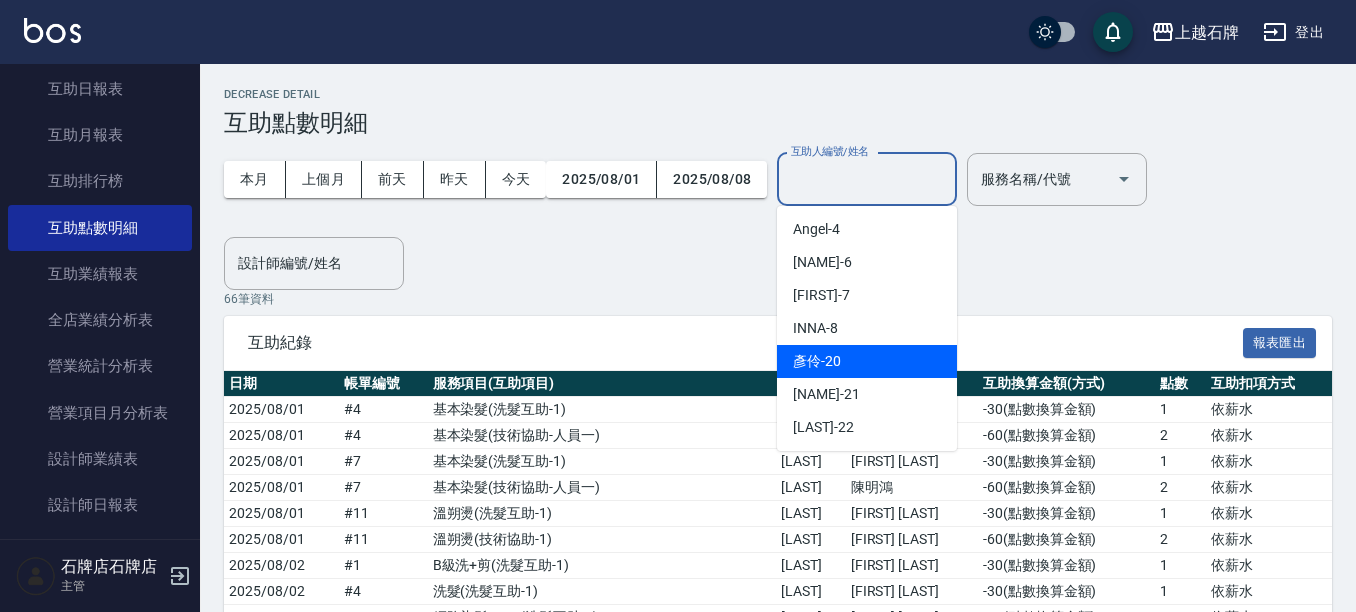 click on "[FIRST] -20" at bounding box center [867, 361] 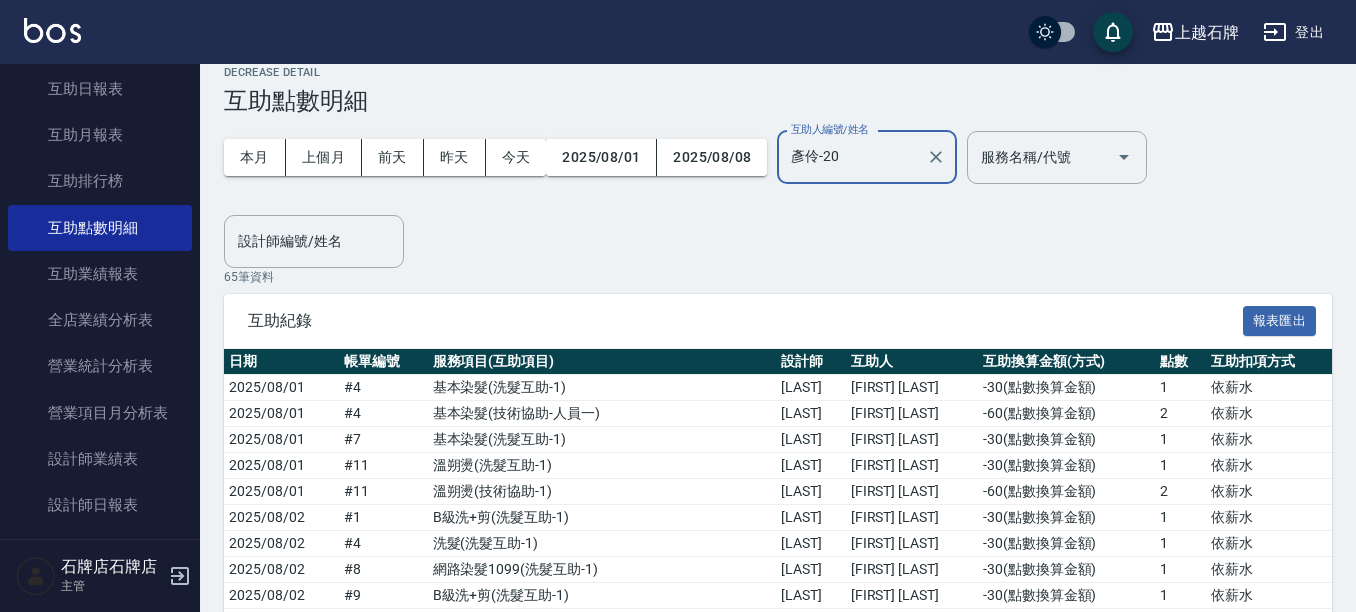 scroll, scrollTop: 0, scrollLeft: 0, axis: both 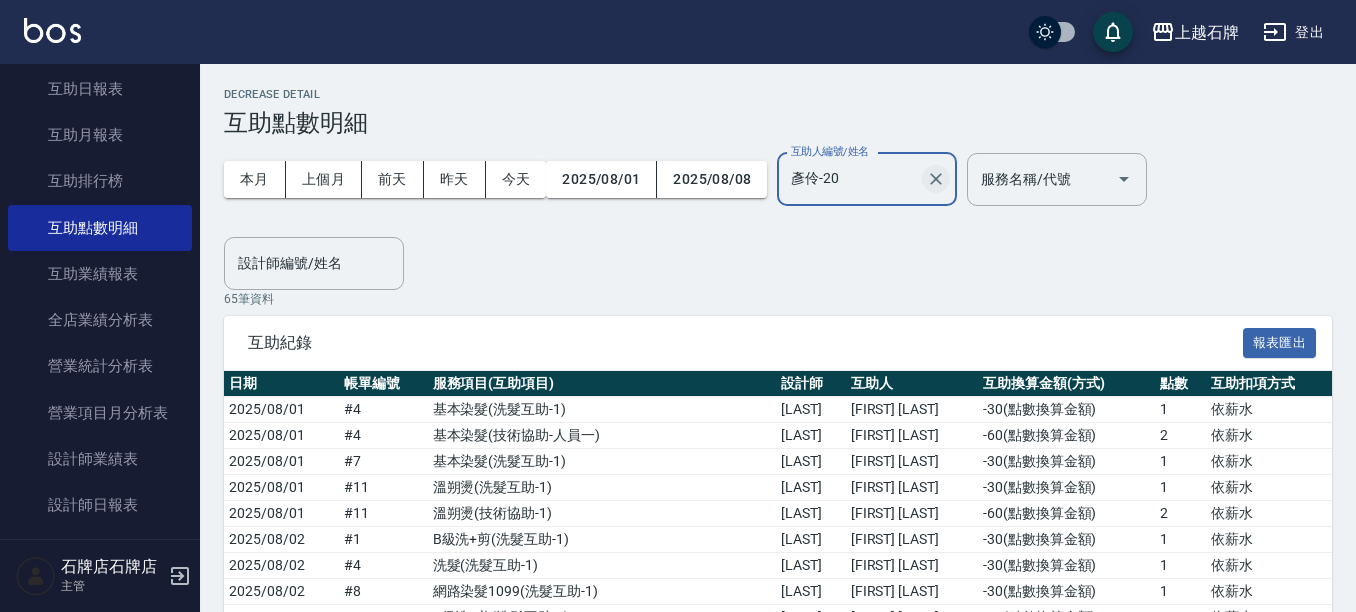click 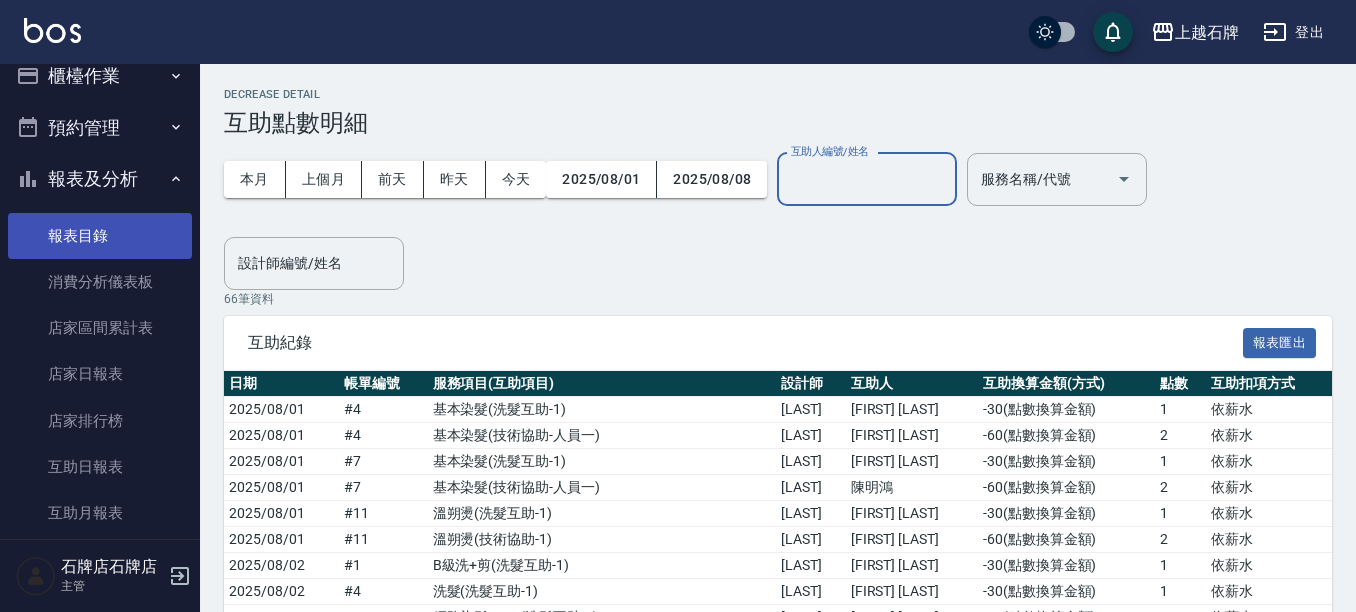 scroll, scrollTop: 0, scrollLeft: 0, axis: both 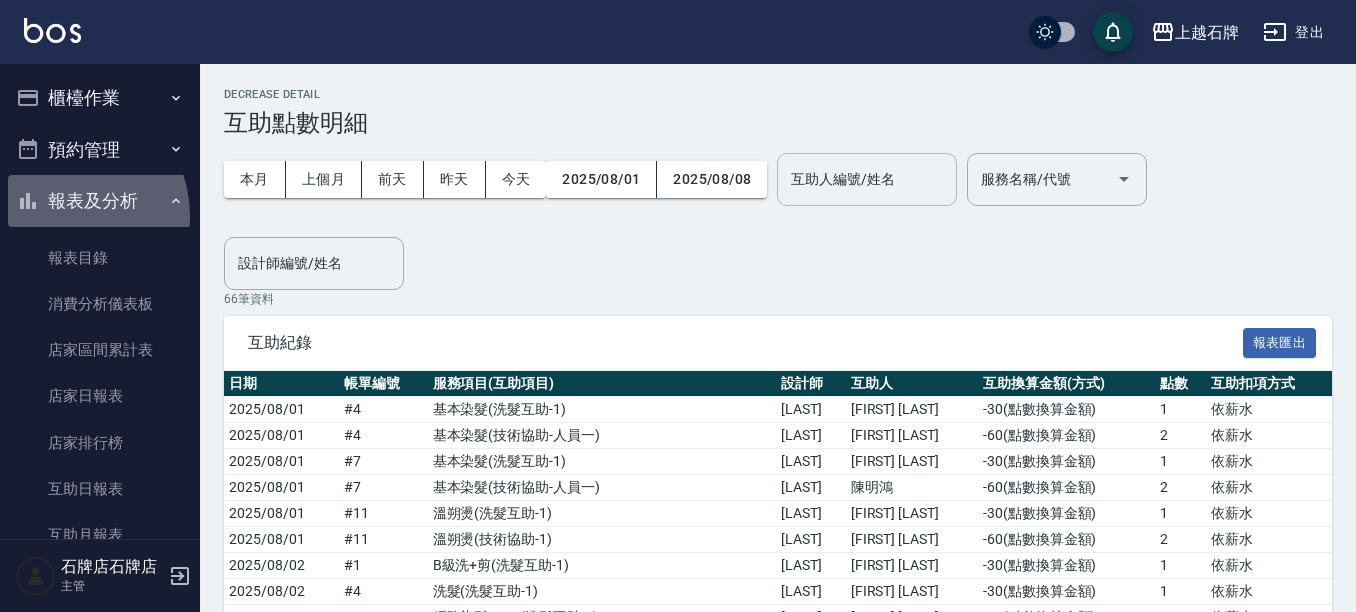 click on "報表及分析" at bounding box center (100, 201) 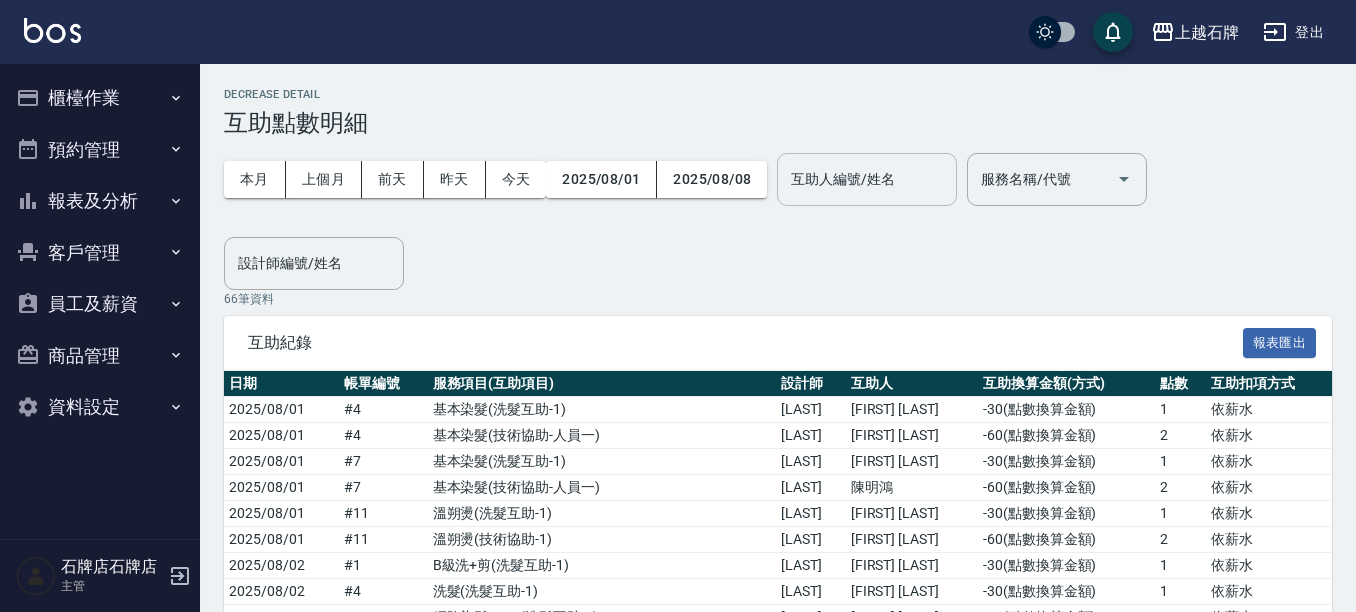 click on "櫃檯作業" at bounding box center [100, 98] 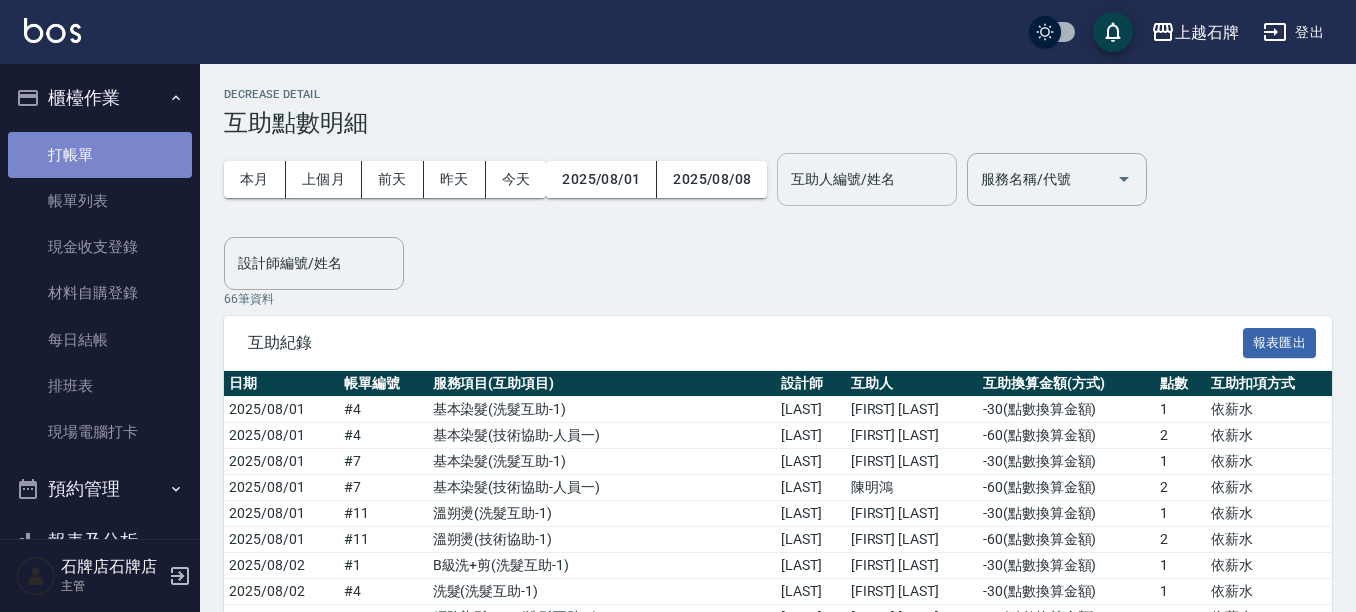 click on "打帳單" at bounding box center (100, 155) 